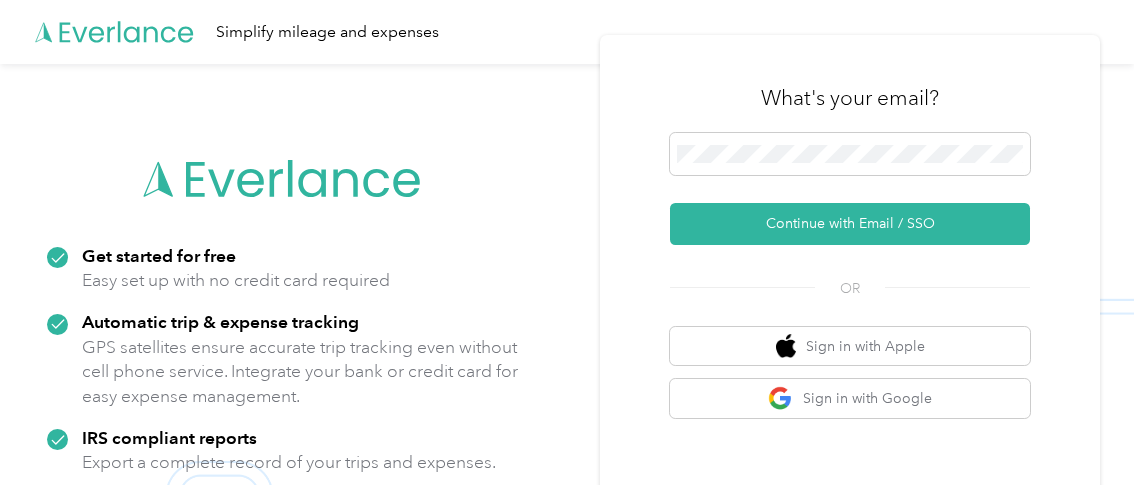 scroll, scrollTop: 0, scrollLeft: 0, axis: both 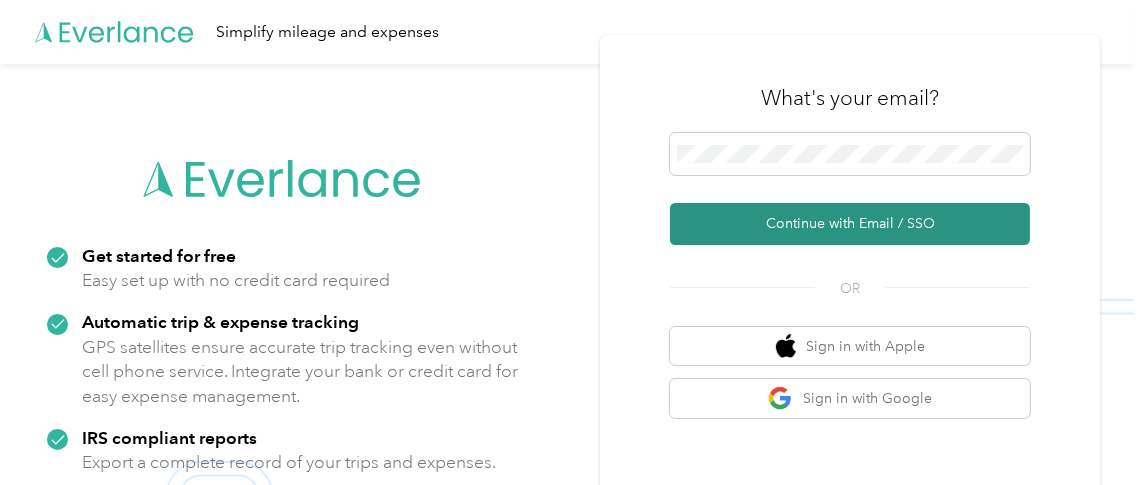click on "Continue with Email / SSO" at bounding box center [850, 224] 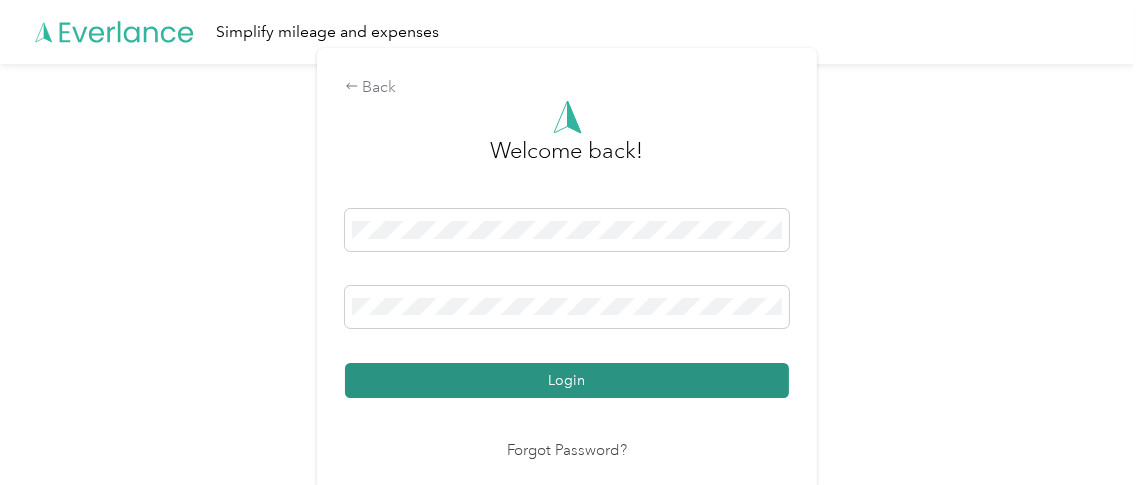 click on "Login" at bounding box center (567, 380) 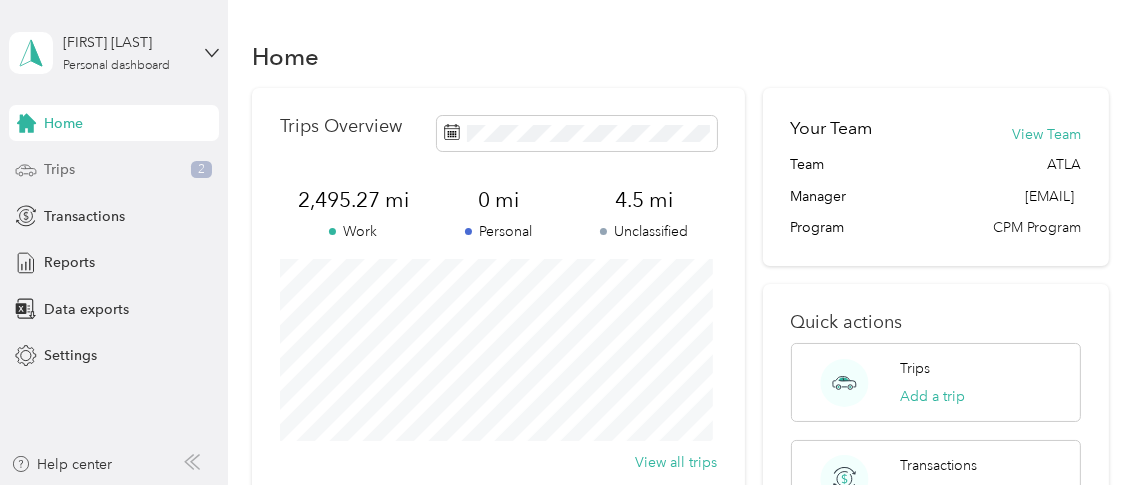 click on "Trips 2" at bounding box center [114, 170] 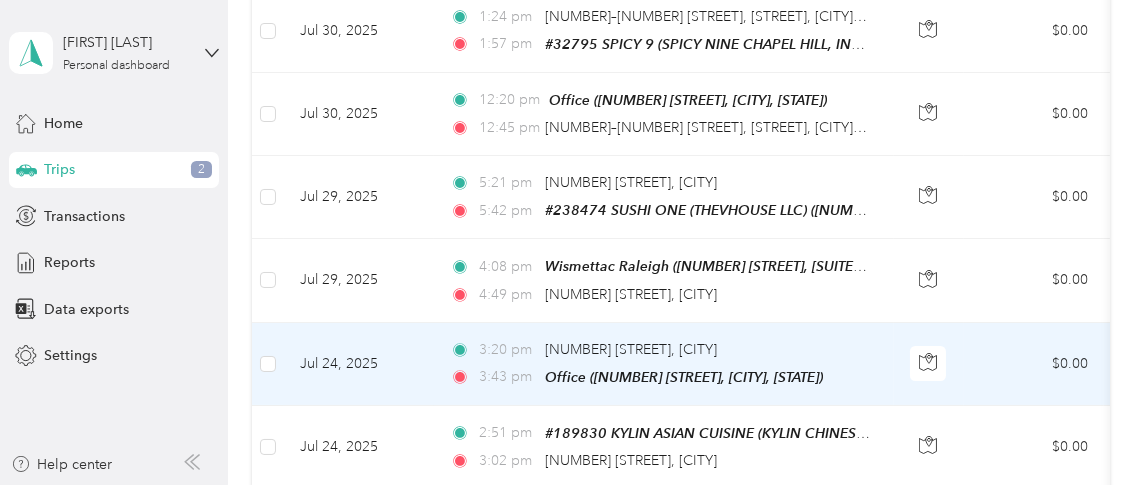 scroll, scrollTop: 500, scrollLeft: 0, axis: vertical 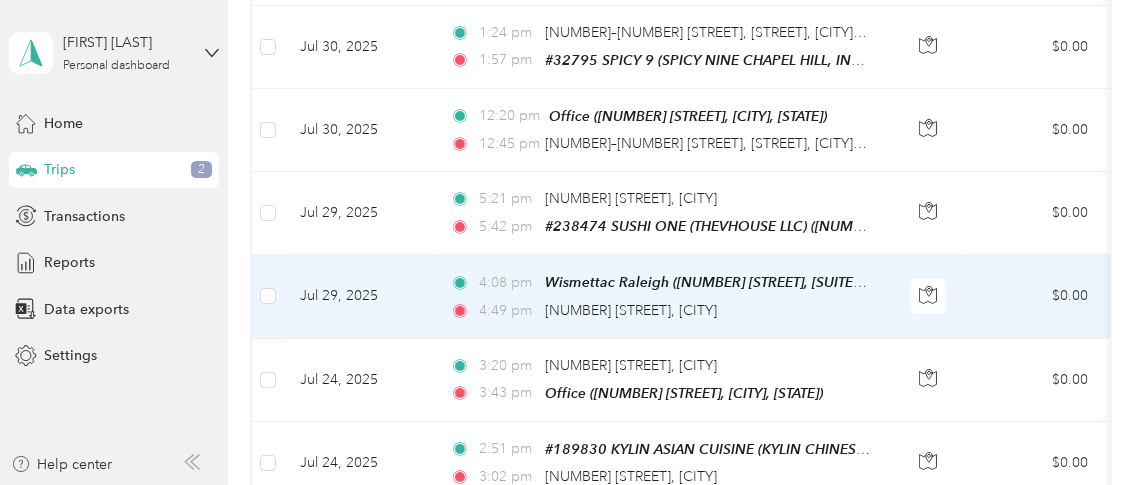 click on "[TIME] pm [NUMBER] [STREET], [CITY]" at bounding box center [660, 311] 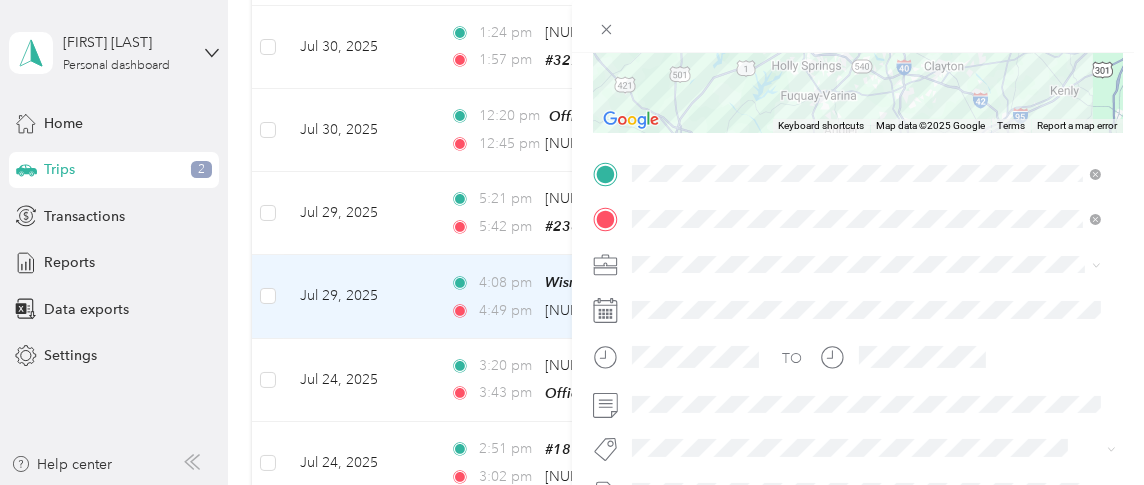 scroll, scrollTop: 0, scrollLeft: 0, axis: both 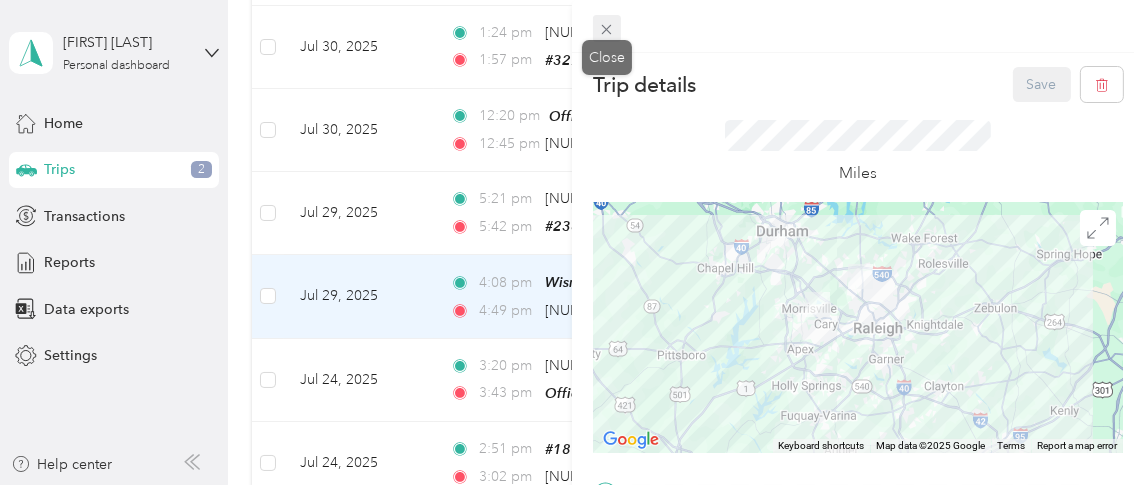 click 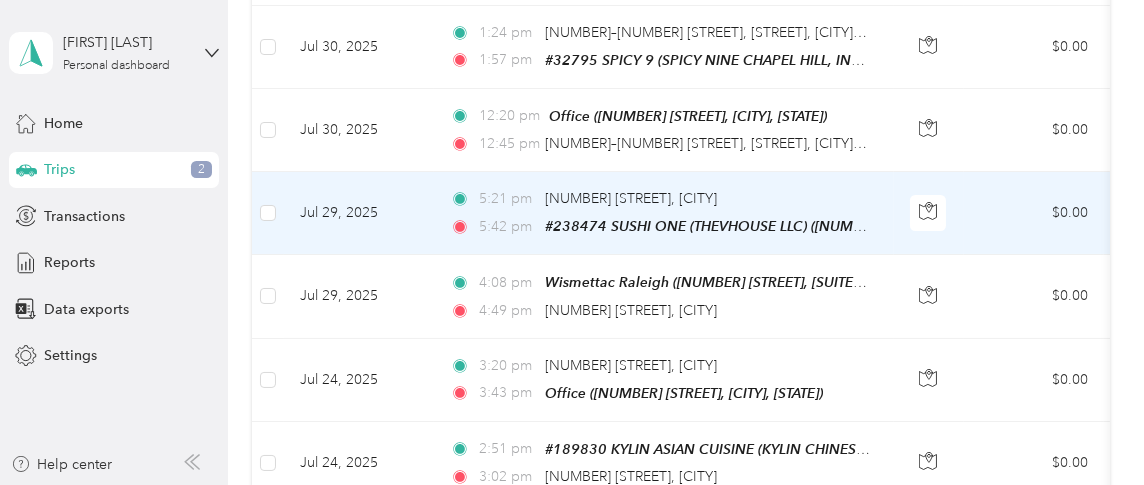 click on "[TIME] pm [NUMBER] [STREET], [CITY]" at bounding box center (660, 199) 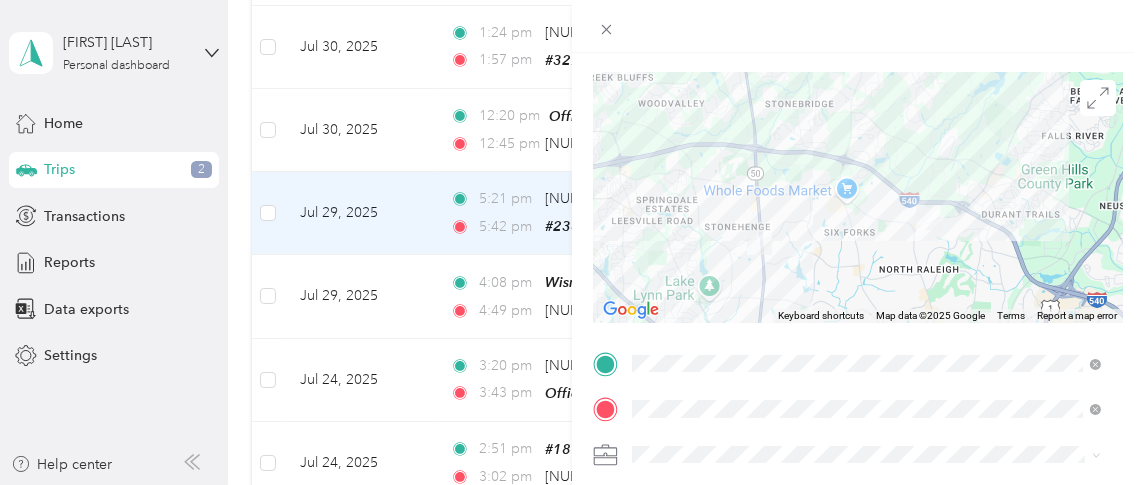 scroll, scrollTop: 0, scrollLeft: 0, axis: both 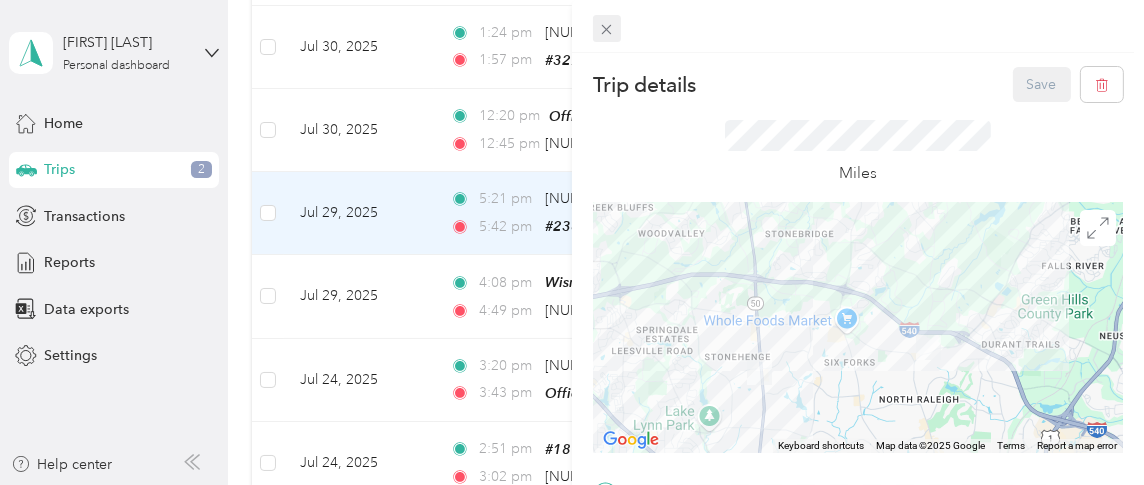 click 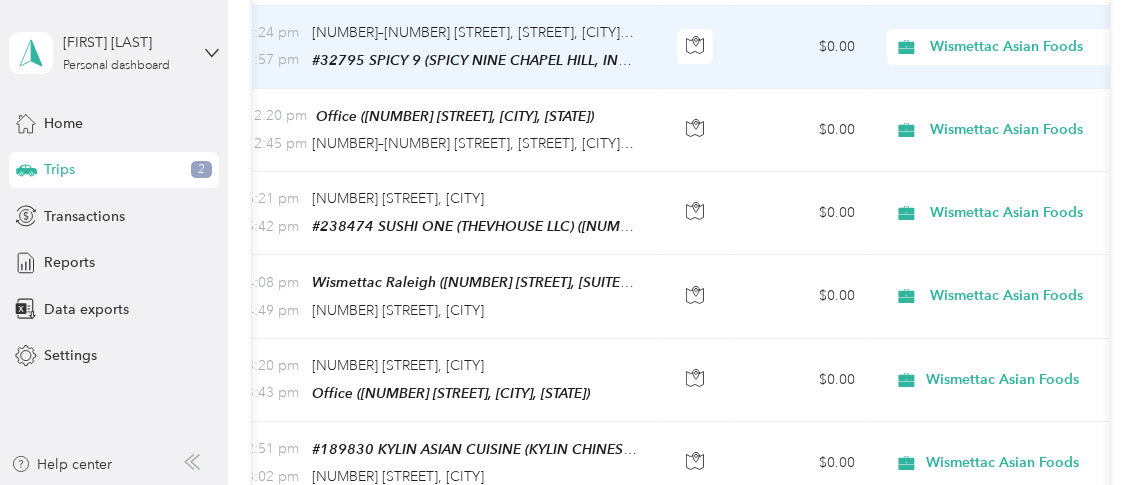 scroll, scrollTop: 0, scrollLeft: 300, axis: horizontal 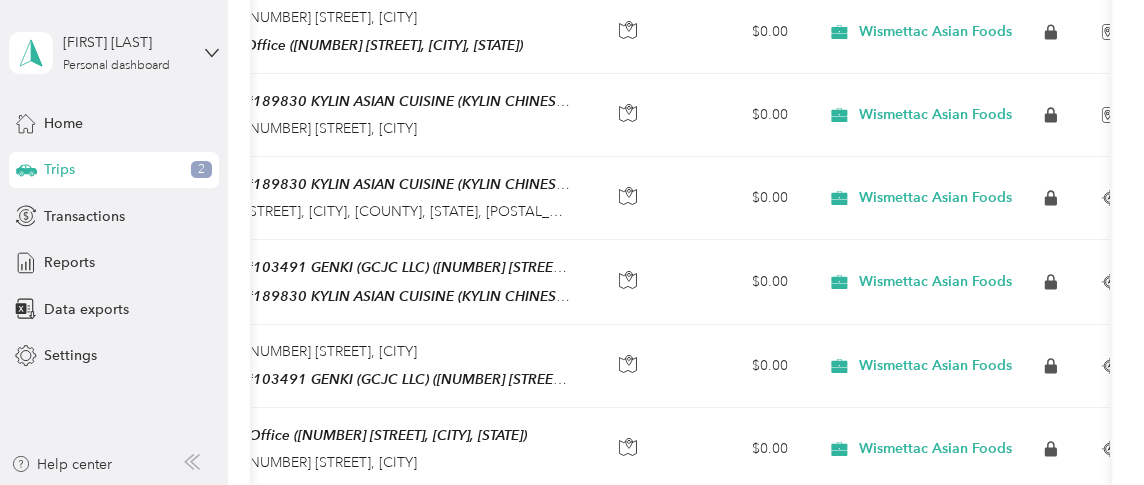drag, startPoint x: 294, startPoint y: 475, endPoint x: 265, endPoint y: 477, distance: 29.068884 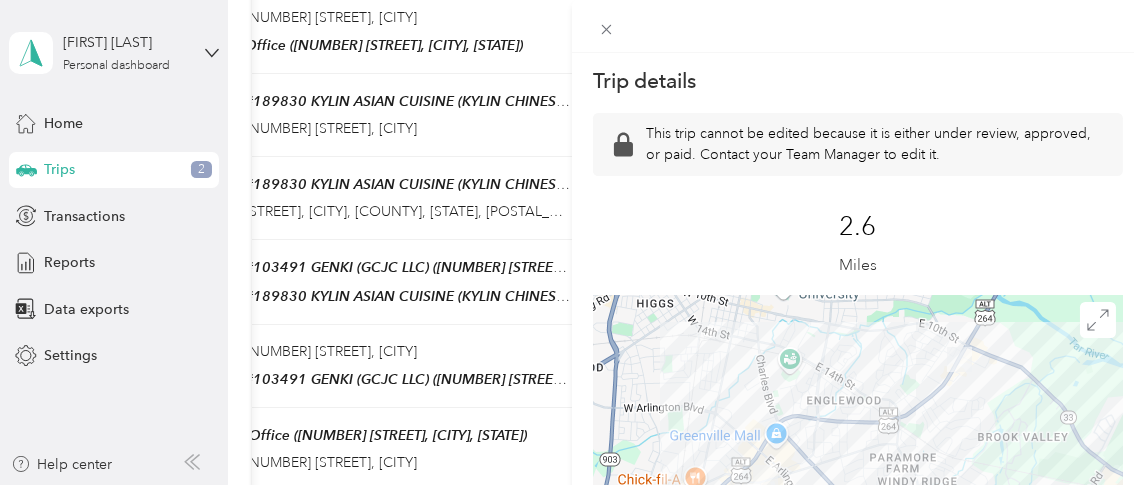 click on "Trip details This trip cannot be edited because it is either under review, approved, or paid. Contact your Team Manager to edit it. 2.6 Miles ← Move left → Move right ↑ Move up ↓ Move down + Zoom in - Zoom out Home Jump left by 75% End Jump right by 75% Page Up Jump up by 75% Page Down Jump down by 75% Keyboard shortcuts Map Data Map data ©2025 Google Map data ©2025 Google 1 km  Click to toggle between metric and imperial units Terms Report a map error TO" at bounding box center (572, 242) 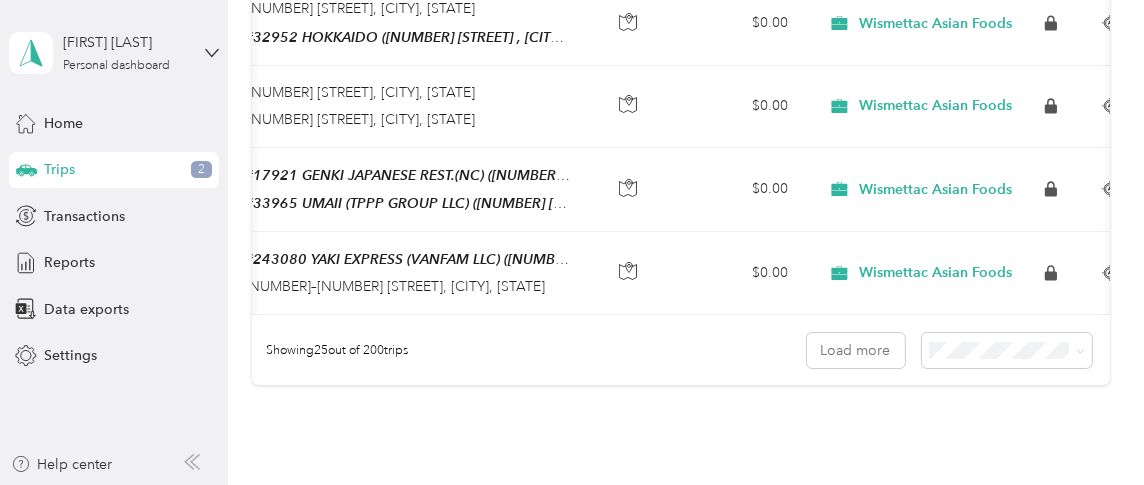 scroll, scrollTop: 2257, scrollLeft: 0, axis: vertical 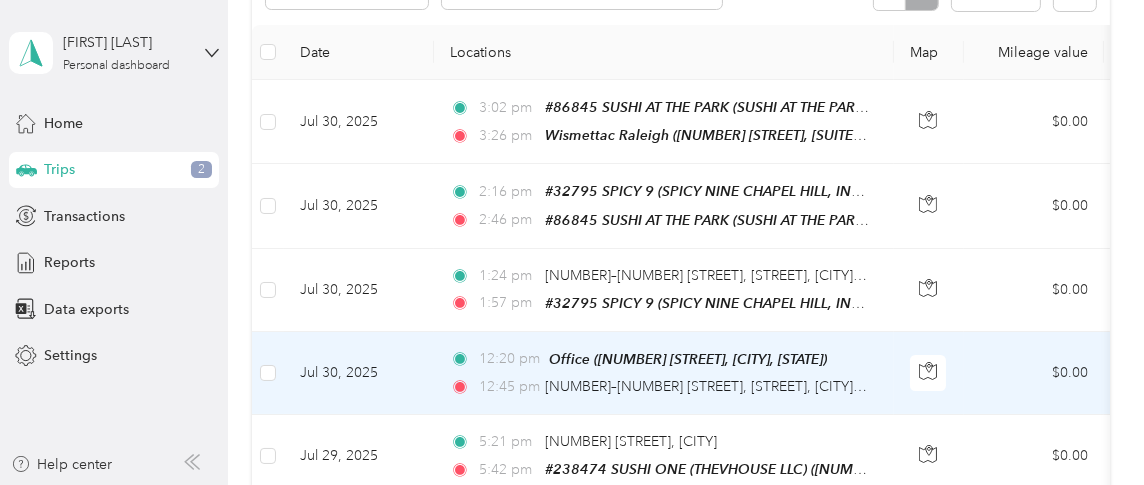 click on "[TIME] Office ([NUMBER] [STREET], [CITY], [STATE])" at bounding box center [660, 359] 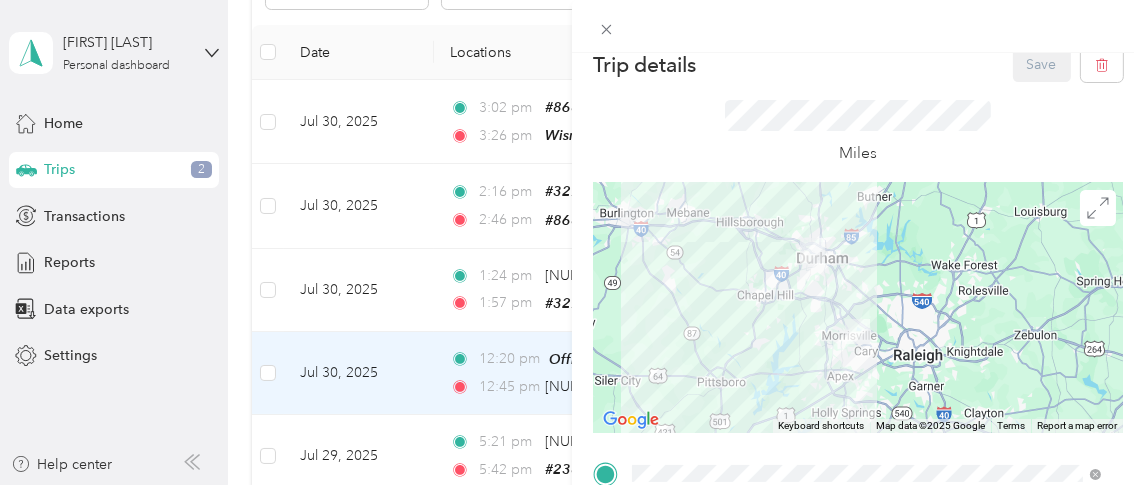 scroll, scrollTop: 0, scrollLeft: 0, axis: both 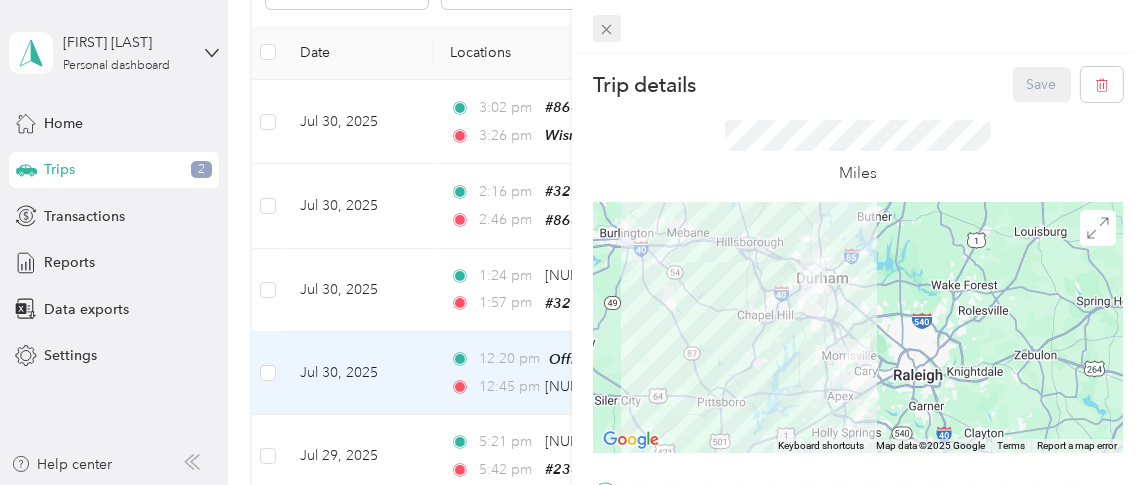 click 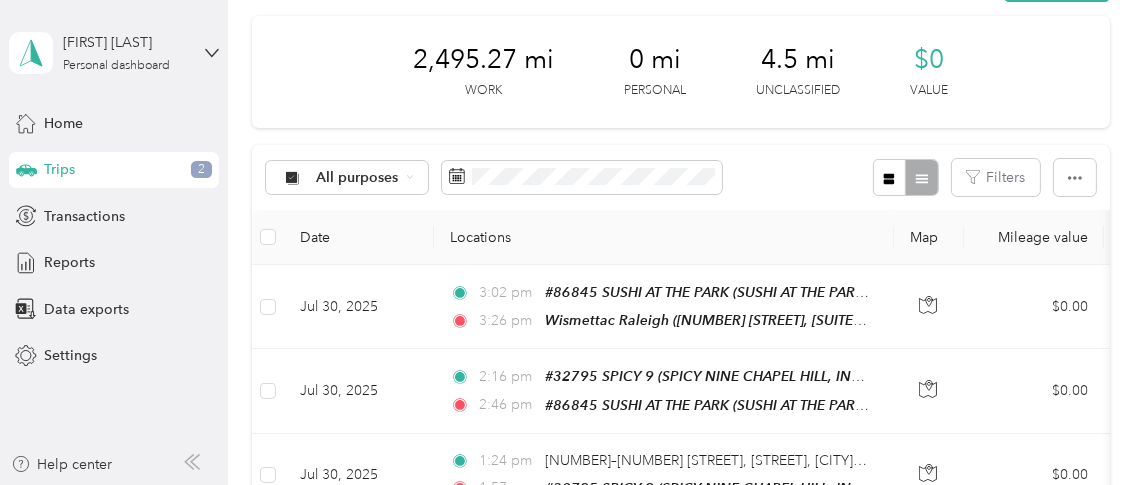scroll, scrollTop: 0, scrollLeft: 0, axis: both 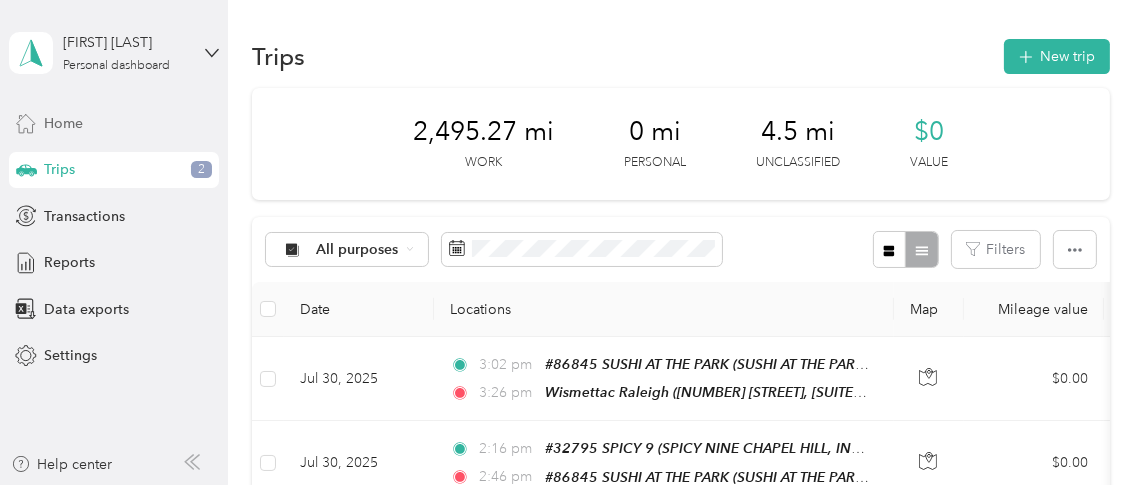 click on "Home" at bounding box center [63, 123] 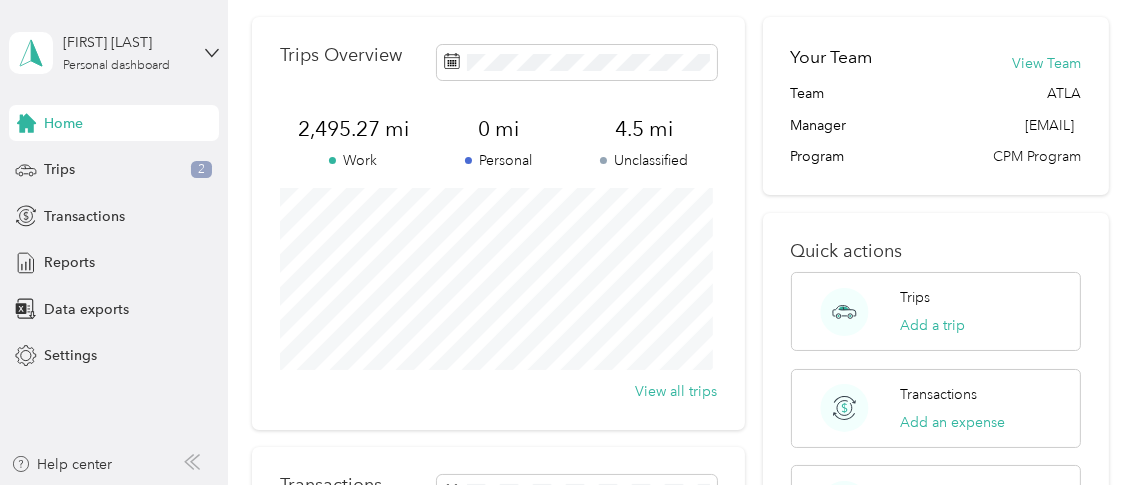 scroll, scrollTop: 100, scrollLeft: 0, axis: vertical 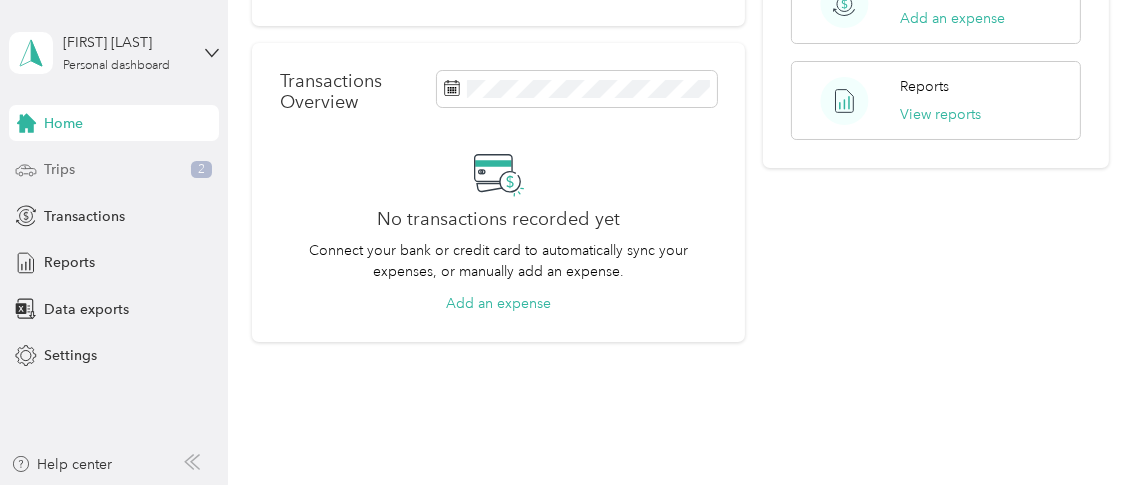 click on "Trips" at bounding box center (59, 169) 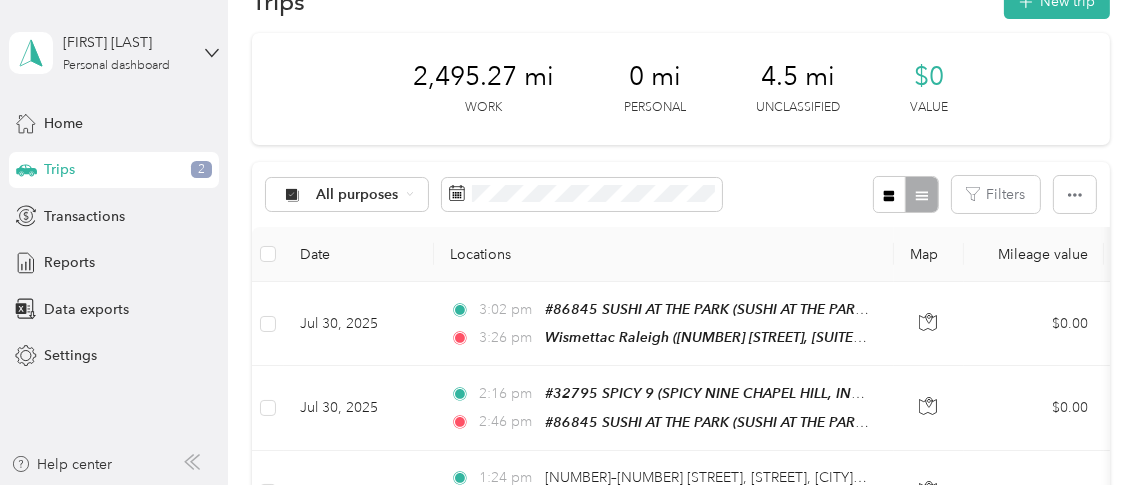 scroll, scrollTop: 0, scrollLeft: 0, axis: both 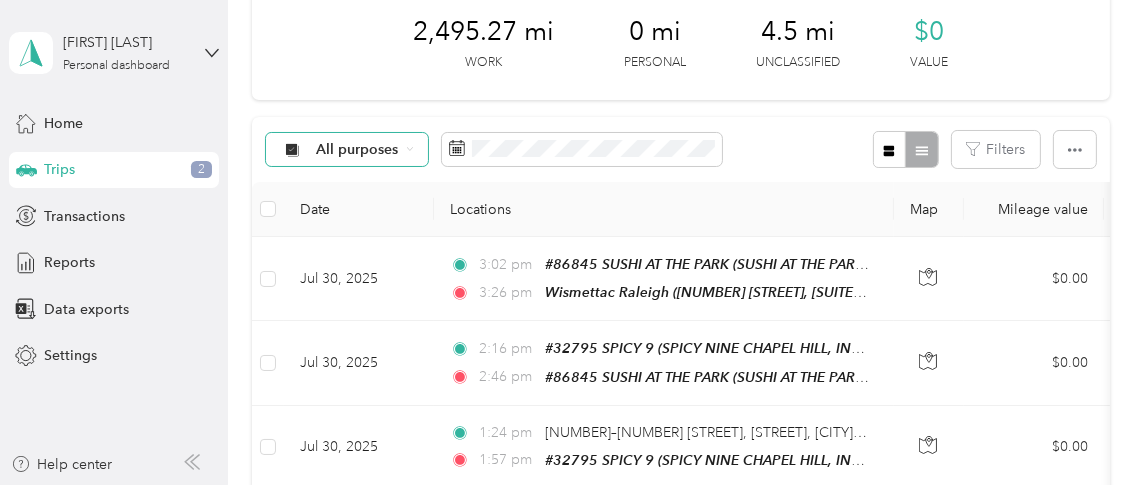 click on "All purposes" at bounding box center (347, 150) 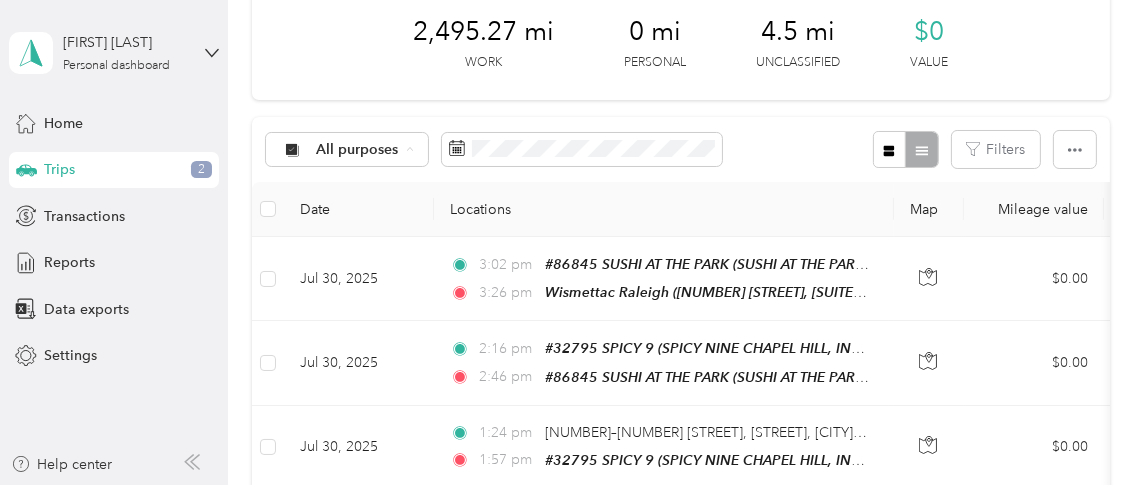 click on "Jul [DAY], [YEAR] [TIME] pm #86845 SUSHI AT THE PARK (SUSHI AT THE PARK INC) ([NUMBER] [STREET] , [CITY], [STATE]) [TIME] pm Wismettac Raleigh ([NUMBER] [STREET], [SUITE], [CITY], [STATE]) $0.00 Wismettac Asian Foods GPS Week of July [DAY] [YEAR] Jul [DAY], [YEAR] [TIME] pm #32795 SPICY 9 (SPICY NINE CHAPEL HILL, INC) ([NUMBER] [STREET] [SUITE], [CITY], [STATE]) [TIME] pm #86845 SUSHI AT THE PARK (SUSHI AT THE PARK INC) ([NUMBER] [STREET] , [CITY], [STATE]) $0.00 Wismettac Asian Foods GPS Week of July [DAY] [YEAR] Jul [DAY], [YEAR] [TIME] pm [NUMBER]–[NUMBER] [STREET], [STREET], [CITY], [STATE] [TIME] pm #32795 SPICY 9 (SPICY NINE CHAPEL HILL, INC) ([NUMBER] [STREET] [SUITE], [CITY], [STATE]) $0.00 Wismettac Asian Foods GPS Week of July [DAY] [YEAR] Jul [DAY], [YEAR] [TIME] pm Office ([NUMBER] [STREET], [CITY], [STATE]) [TIME] pm [NUMBER]–[NUMBER] [STREET], [STREET], [CITY], [STATE] $0.00 GPS $0.00" at bounding box center (681, 1235) 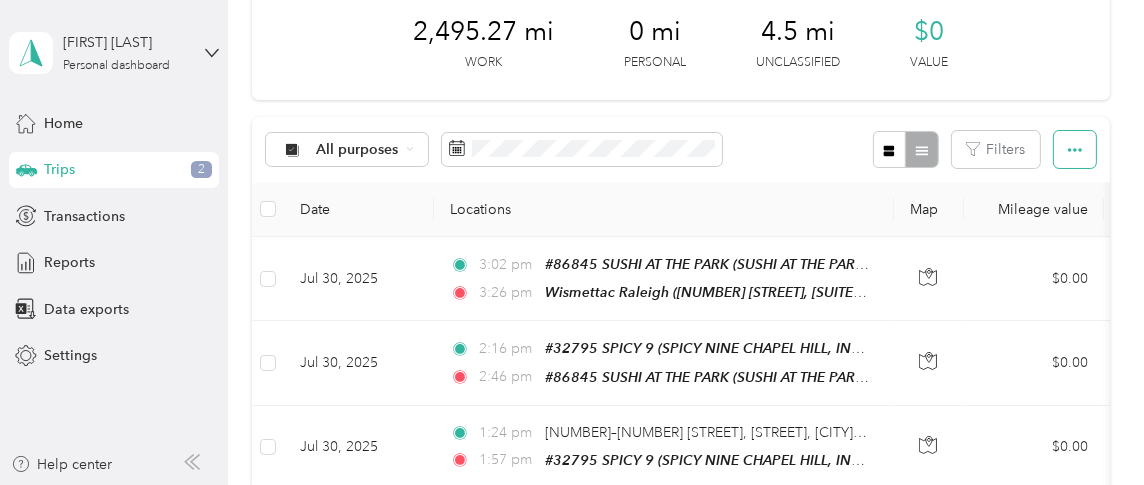 click 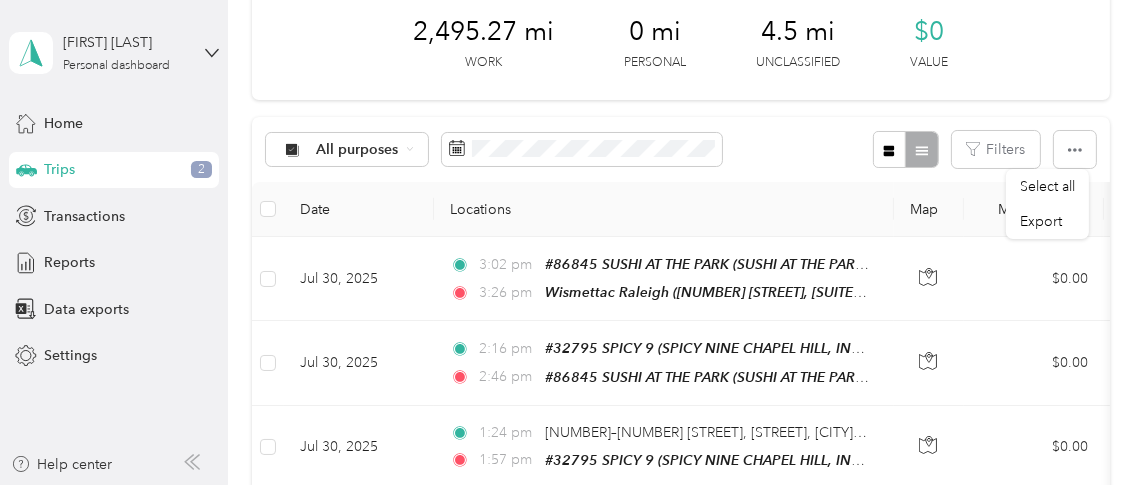 click on "Jul [DAY], [YEAR] [TIME] pm #86845 SUSHI AT THE PARK (SUSHI AT THE PARK INC) ([NUMBER] [STREET] , [CITY], [STATE]) [TIME] pm Wismettac Raleigh ([NUMBER] [STREET], [SUITE], [CITY], [STATE]) $0.00 Wismettac Asian Foods GPS Week of July [DAY] [YEAR] Jul [DAY], [YEAR] [TIME] pm #32795 SPICY 9 (SPICY NINE CHAPEL HILL, INC) ([NUMBER] [STREET] [SUITE], [CITY], [STATE]) [TIME] pm #86845 SUSHI AT THE PARK (SUSHI AT THE PARK INC) ([NUMBER] [STREET] , [CITY], [STATE]) $0.00 Wismettac Asian Foods GPS Week of July [DAY] [YEAR] Jul [DAY], [YEAR] [TIME] pm [NUMBER]–[NUMBER] [STREET], [STREET], [CITY], [STATE] [TIME] pm #32795 SPICY 9 (SPICY NINE CHAPEL HILL, INC) ([NUMBER] [STREET] [SUITE], [CITY], [STATE]) $0.00 Wismettac Asian Foods GPS Week of July [DAY] [YEAR] Jul [DAY], [YEAR] [TIME] pm Office ([NUMBER] [STREET], [CITY], [STATE]) [TIME] pm [NUMBER]–[NUMBER] [STREET], [STREET], [CITY], [STATE] $0.00 GPS $0.00" at bounding box center [681, 1235] 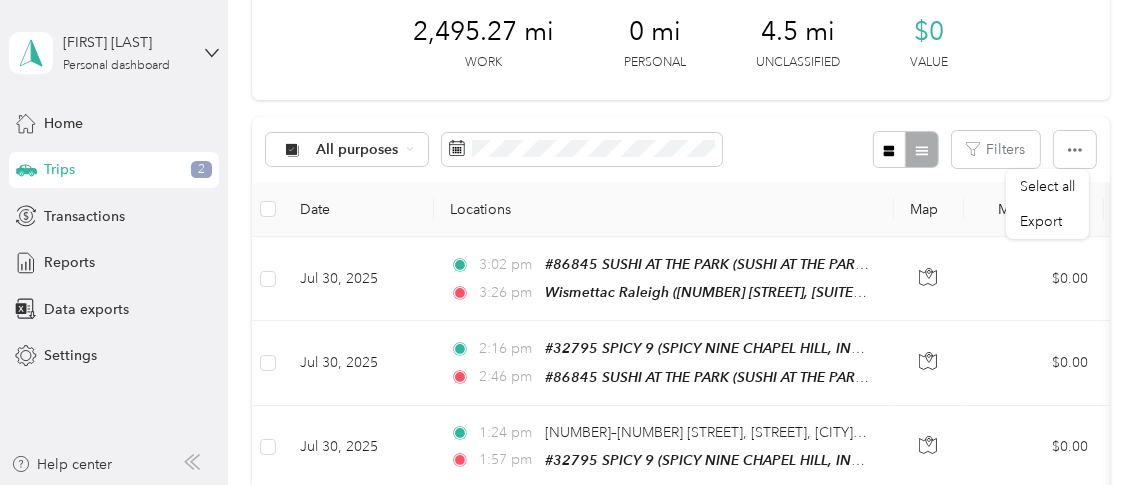 click on "Jul [DAY], [YEAR] [TIME] pm #86845 SUSHI AT THE PARK (SUSHI AT THE PARK INC) ([NUMBER] [STREET] , [CITY], [STATE]) [TIME] pm Wismettac Raleigh ([NUMBER] [STREET], [SUITE], [CITY], [STATE]) $0.00 Wismettac Asian Foods GPS Week of July [DAY] [YEAR] Jul [DAY], [YEAR] [TIME] pm #32795 SPICY 9 (SPICY NINE CHAPEL HILL, INC) ([NUMBER] [STREET] [SUITE], [CITY], [STATE]) [TIME] pm #86845 SUSHI AT THE PARK (SUSHI AT THE PARK INC) ([NUMBER] [STREET] , [CITY], [STATE]) $0.00 Wismettac Asian Foods GPS Week of July [DAY] [YEAR] Jul [DAY], [YEAR] [TIME] pm [NUMBER]–[NUMBER] [STREET], [STREET], [CITY], [STATE] [TIME] pm #32795 SPICY 9 (SPICY NINE CHAPEL HILL, INC) ([NUMBER] [STREET] [SUITE], [CITY], [STATE]) $0.00 Wismettac Asian Foods GPS Week of July [DAY] [YEAR] Jul [DAY], [YEAR] [TIME] pm Office ([NUMBER] [STREET], [CITY], [STATE]) [TIME] pm [NUMBER]–[NUMBER] [STREET], [STREET], [CITY], [STATE] $0.00 GPS $0.00" at bounding box center [680, 1190] 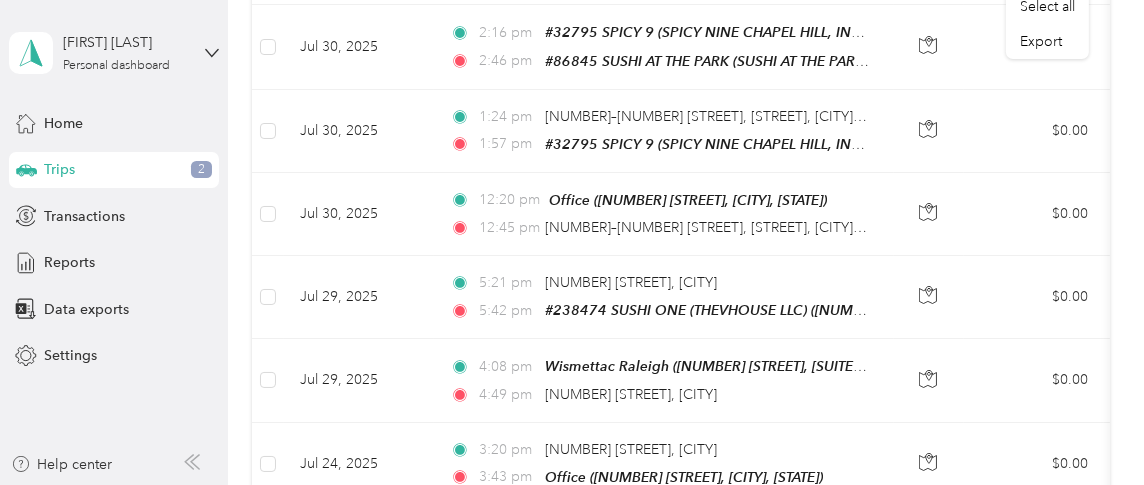scroll, scrollTop: 0, scrollLeft: 0, axis: both 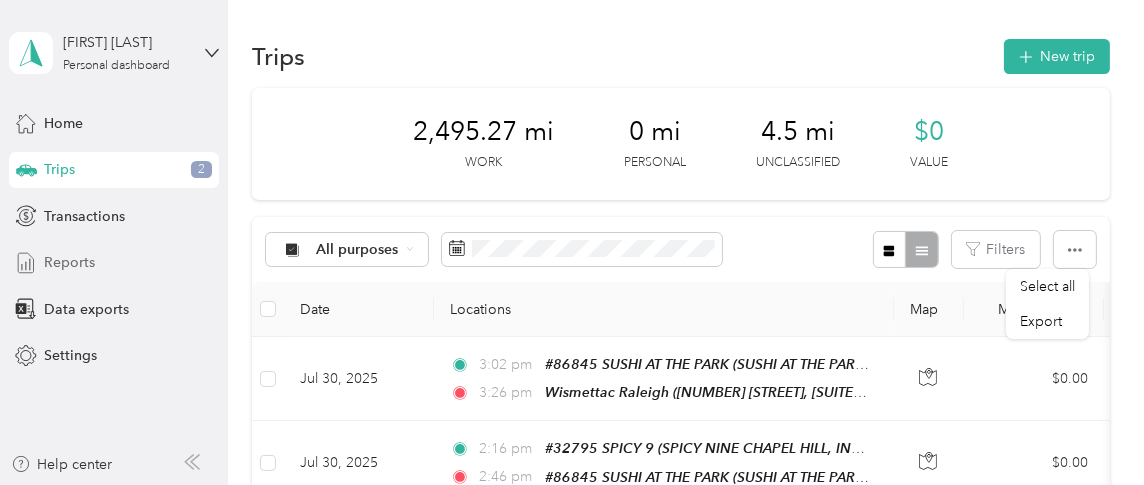 click on "Reports" at bounding box center [69, 262] 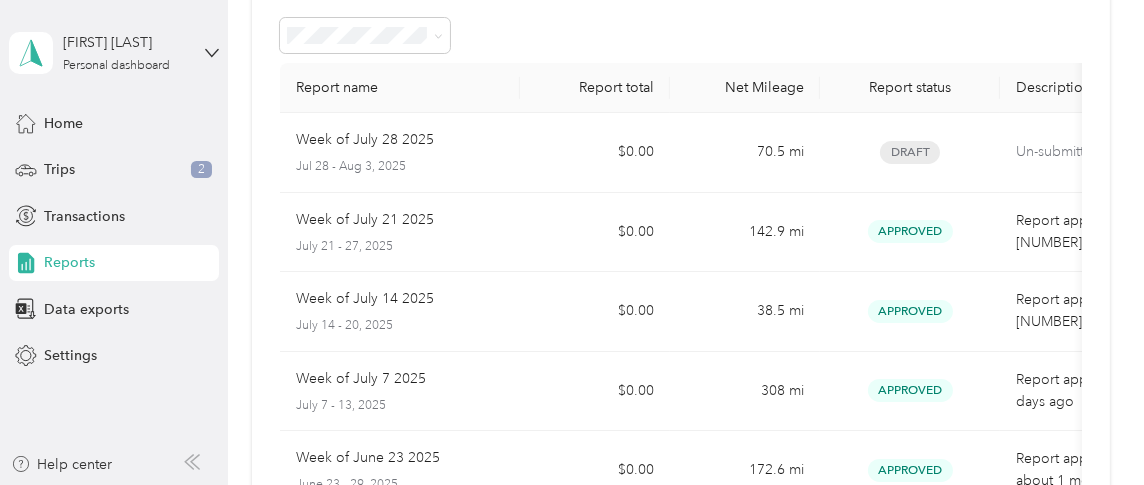 scroll, scrollTop: 91, scrollLeft: 0, axis: vertical 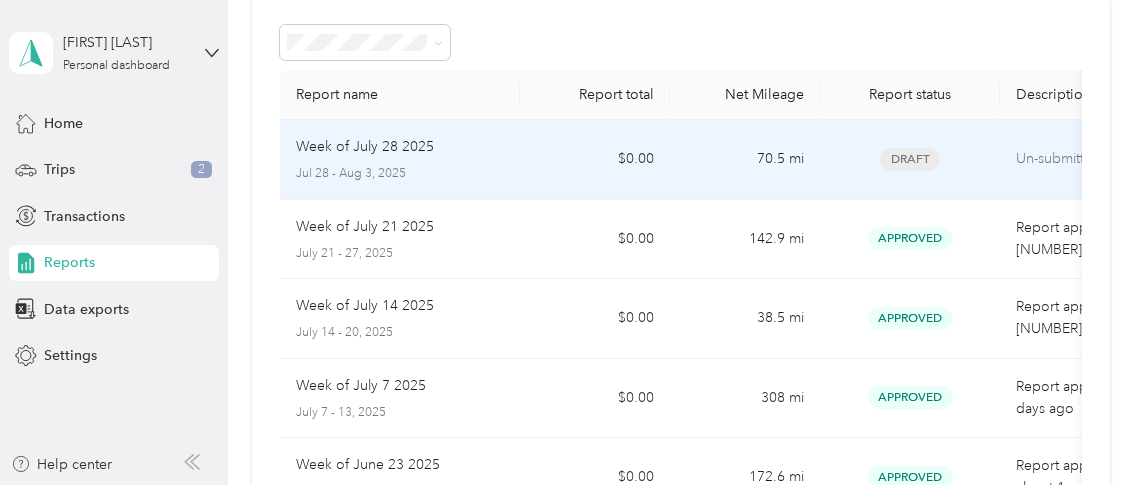 click on "70.5 mi" at bounding box center (745, 160) 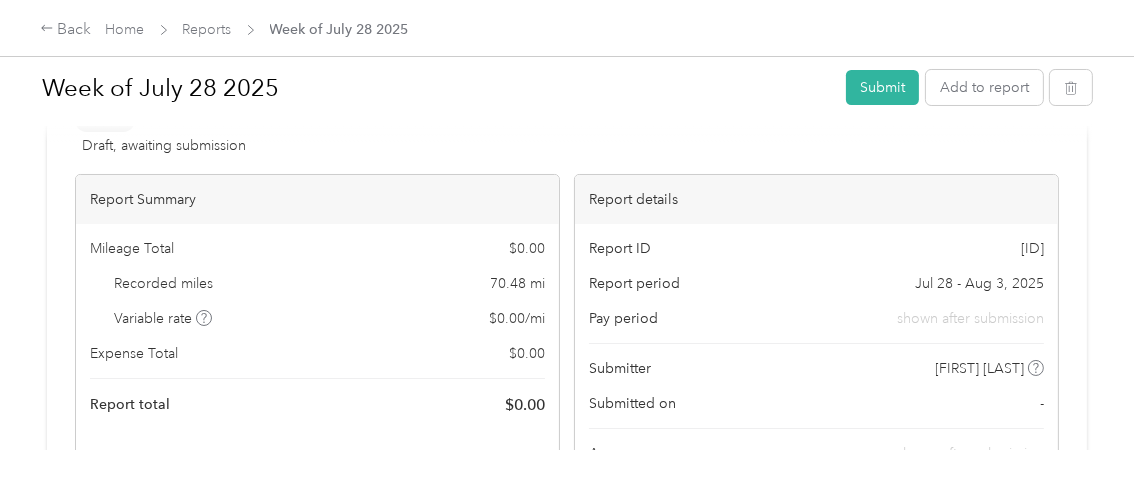 scroll, scrollTop: 100, scrollLeft: 0, axis: vertical 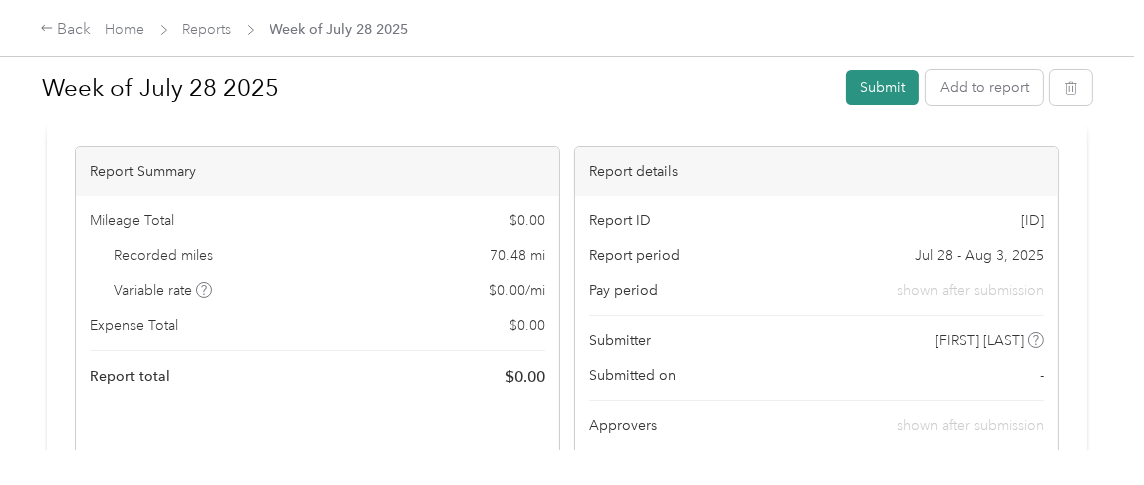 click on "Submit" at bounding box center [882, 87] 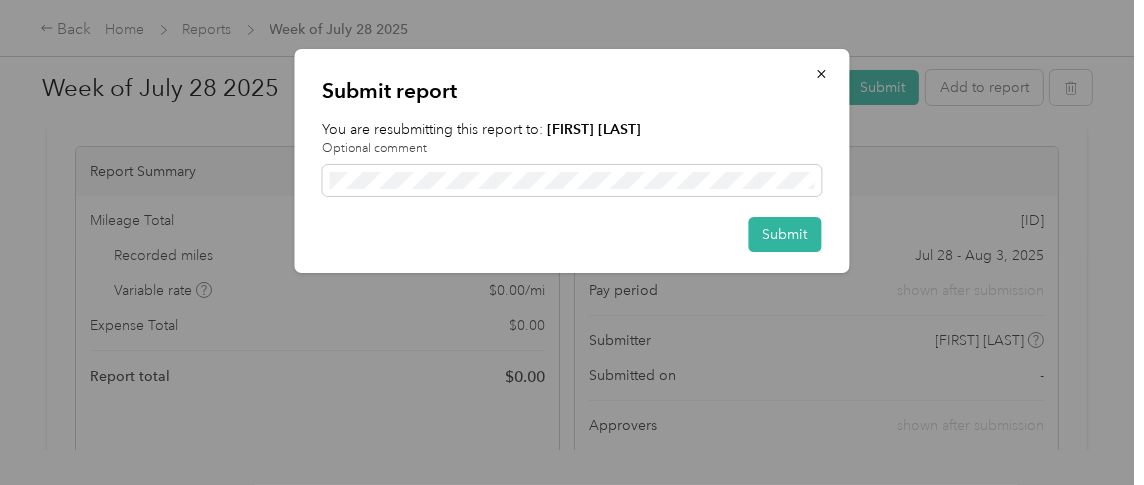 drag, startPoint x: 596, startPoint y: 194, endPoint x: 606, endPoint y: 201, distance: 12.206555 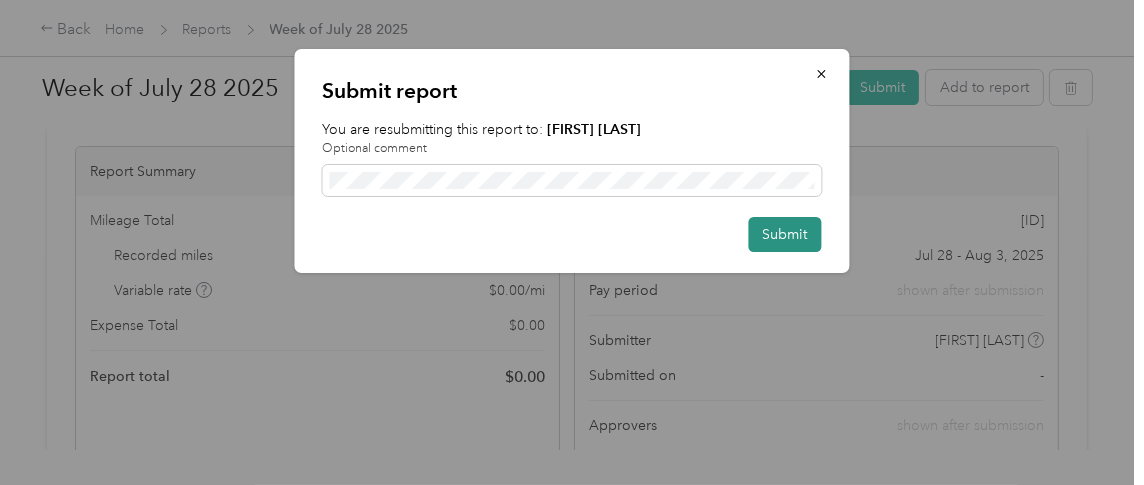 click on "Submit" at bounding box center [785, 234] 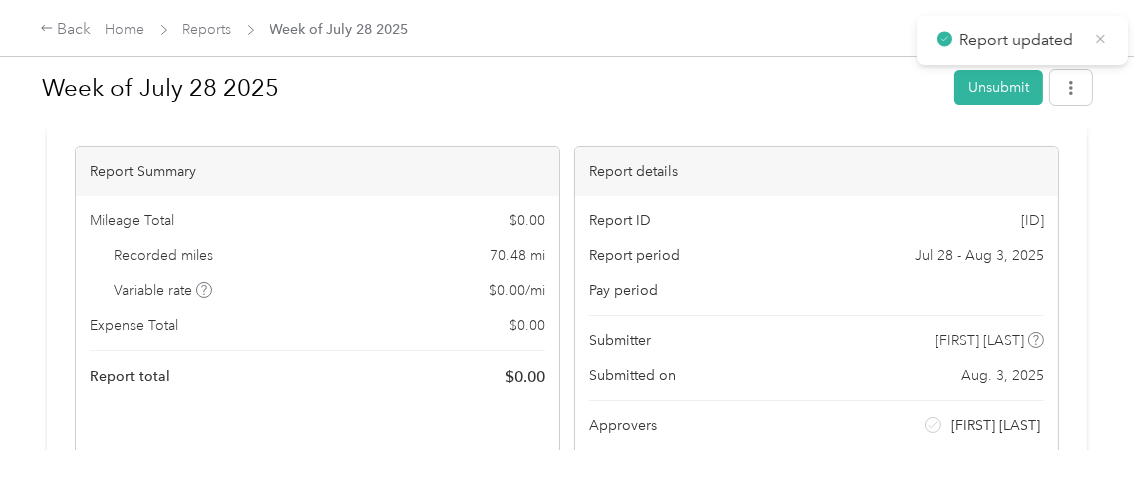 click 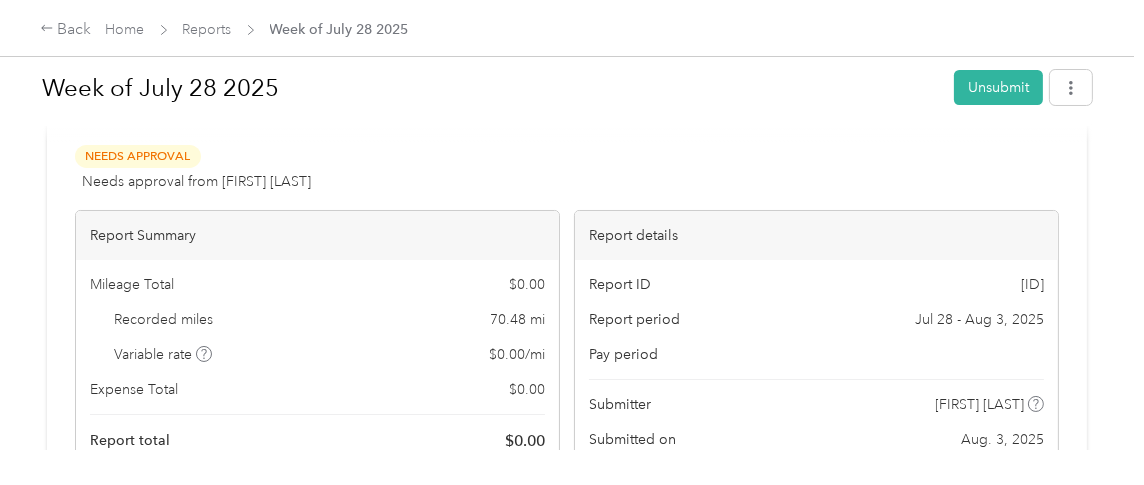 scroll, scrollTop: 0, scrollLeft: 0, axis: both 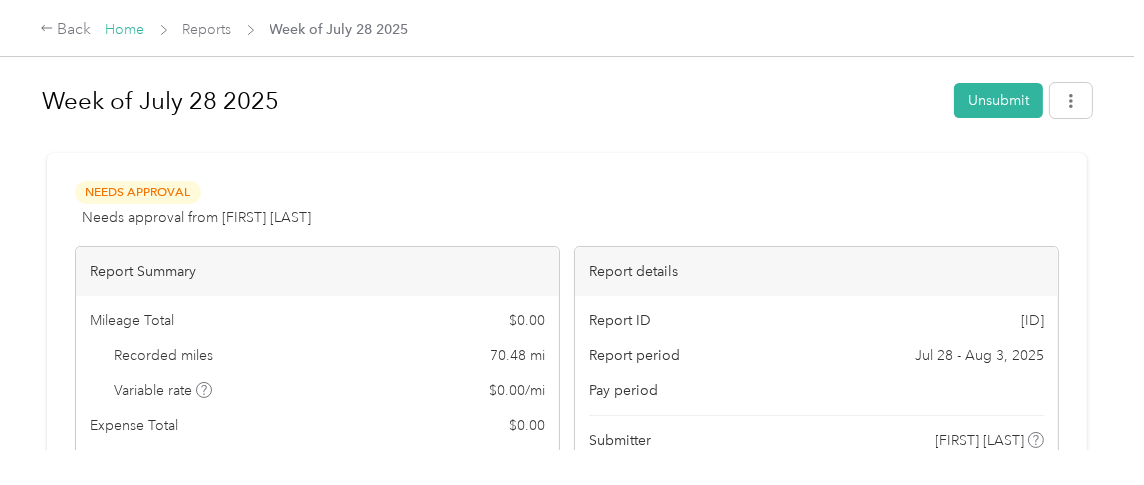 click on "Home" at bounding box center [125, 29] 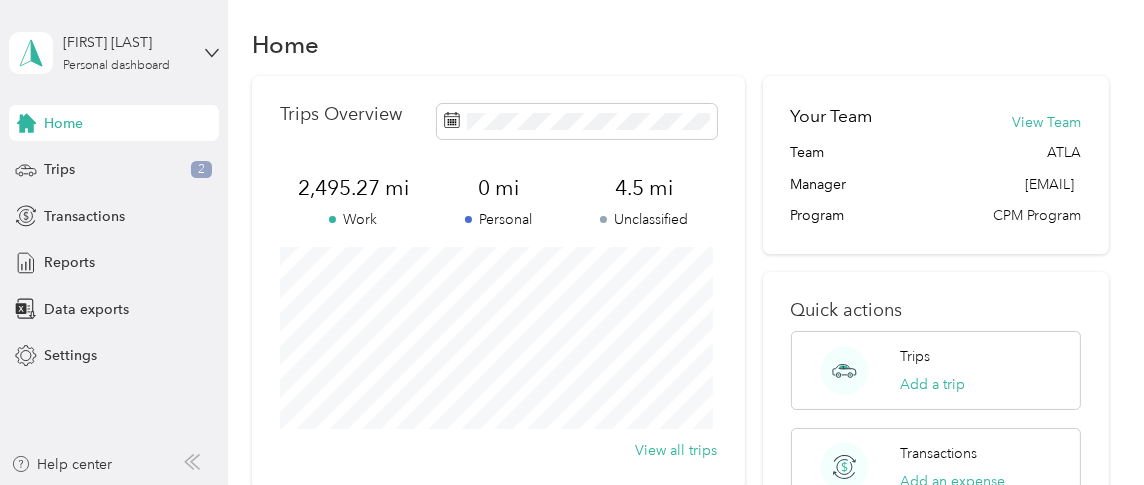 scroll, scrollTop: 0, scrollLeft: 0, axis: both 